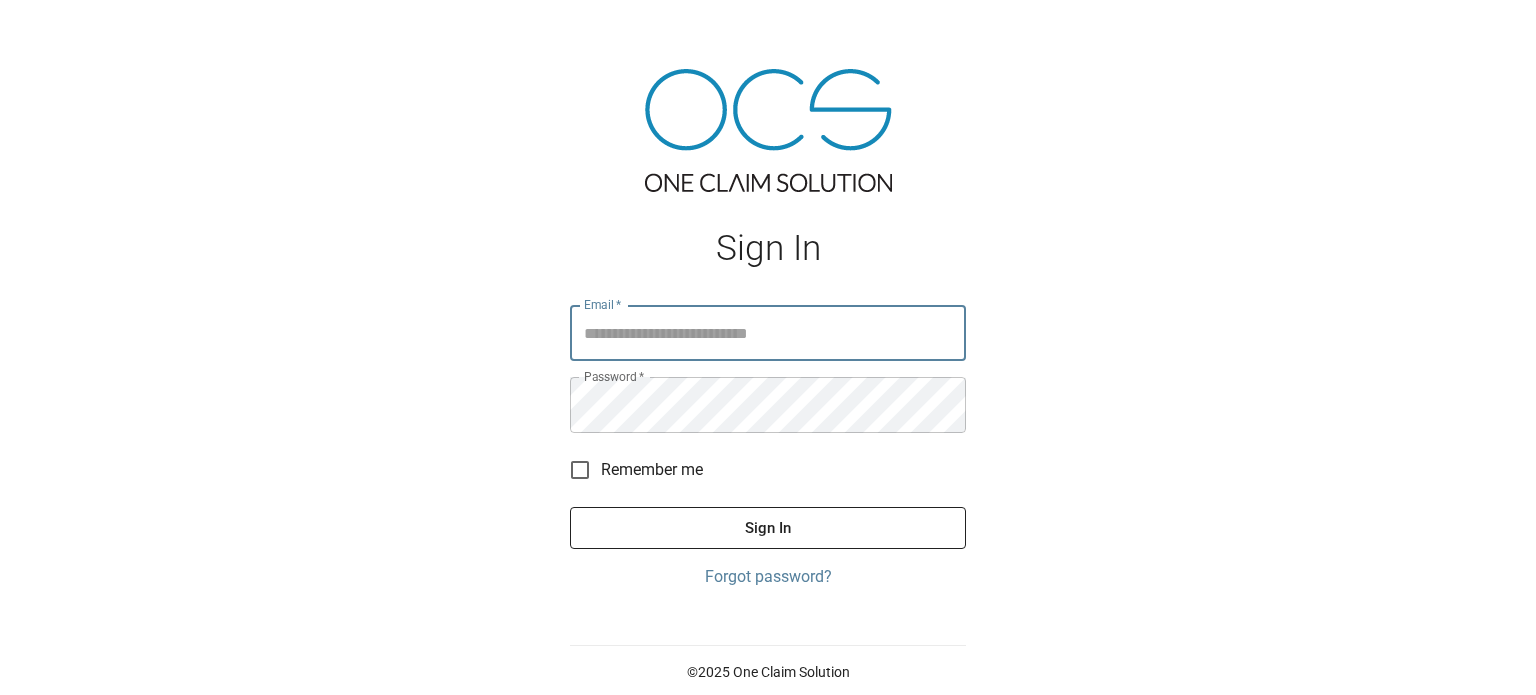scroll, scrollTop: 0, scrollLeft: 0, axis: both 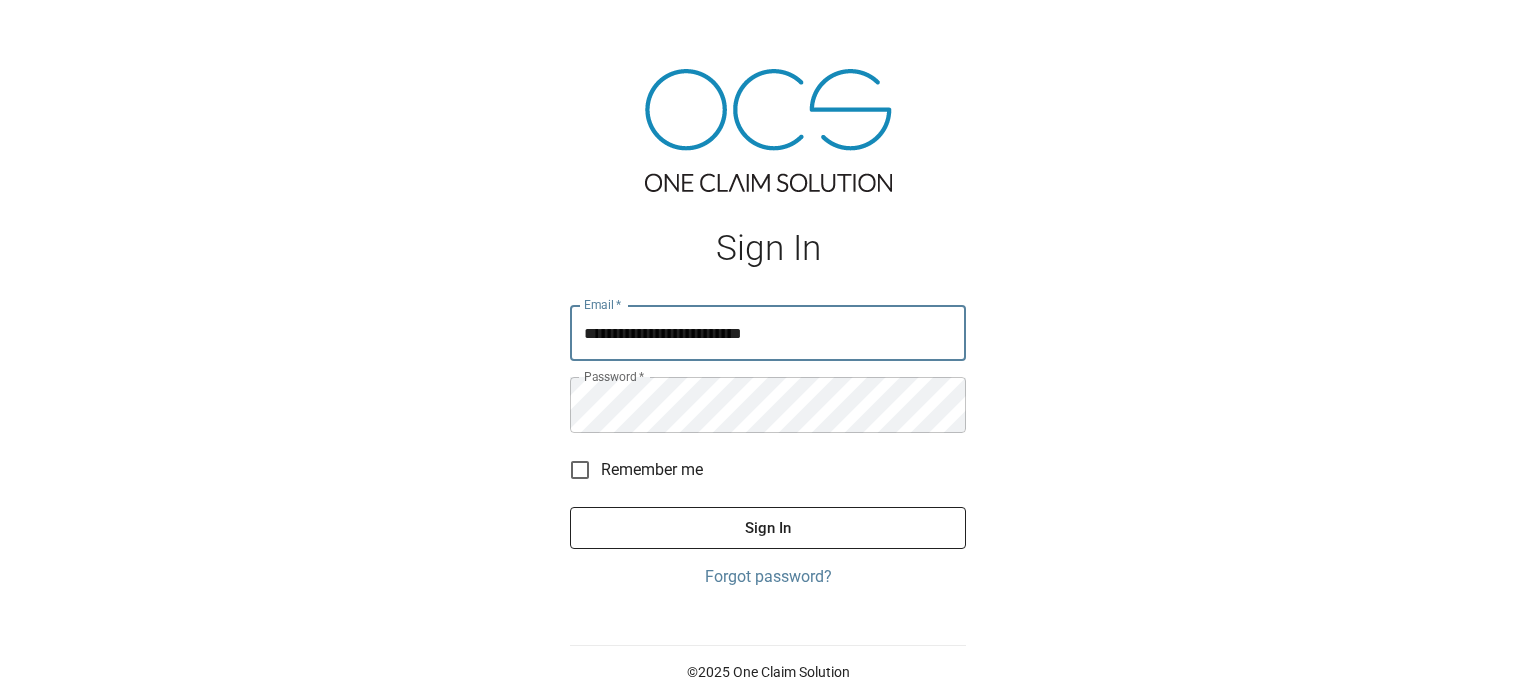 click on "Sign In" at bounding box center [768, 528] 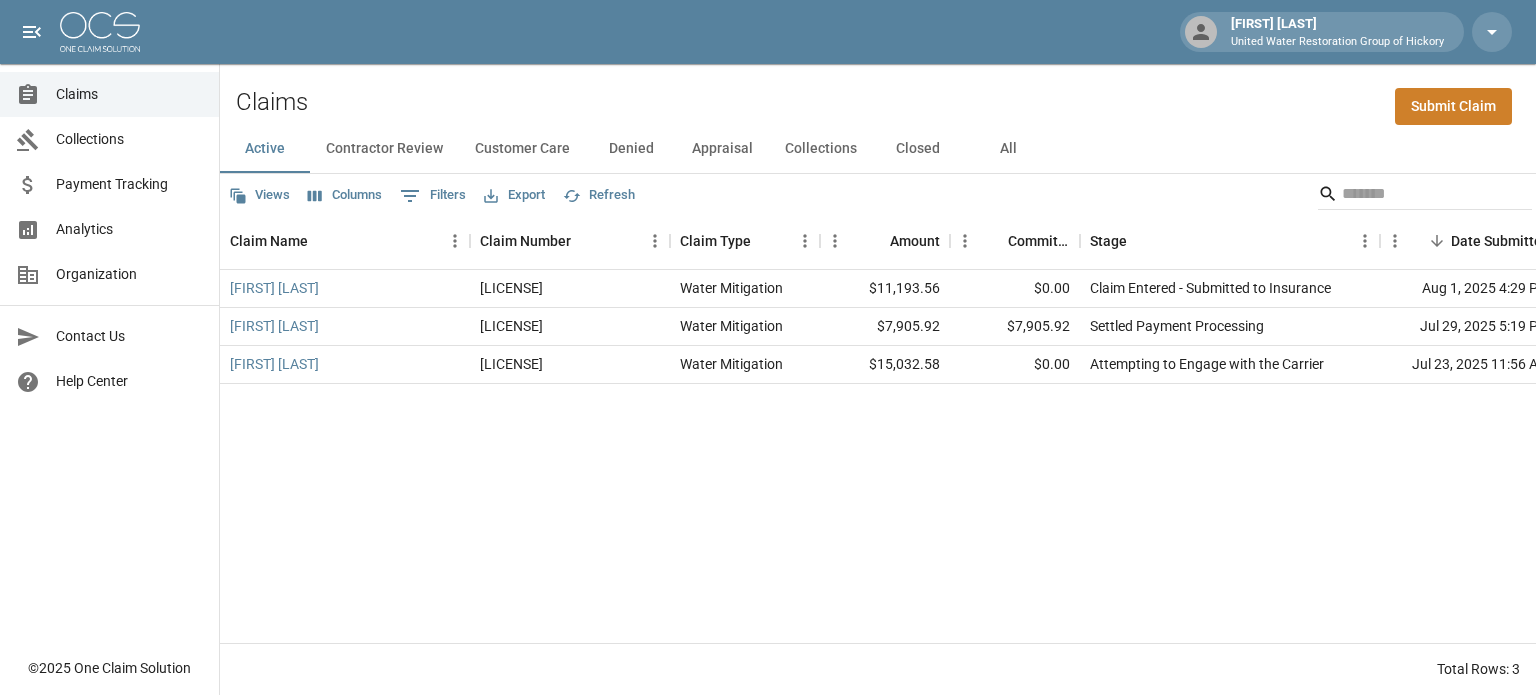 click 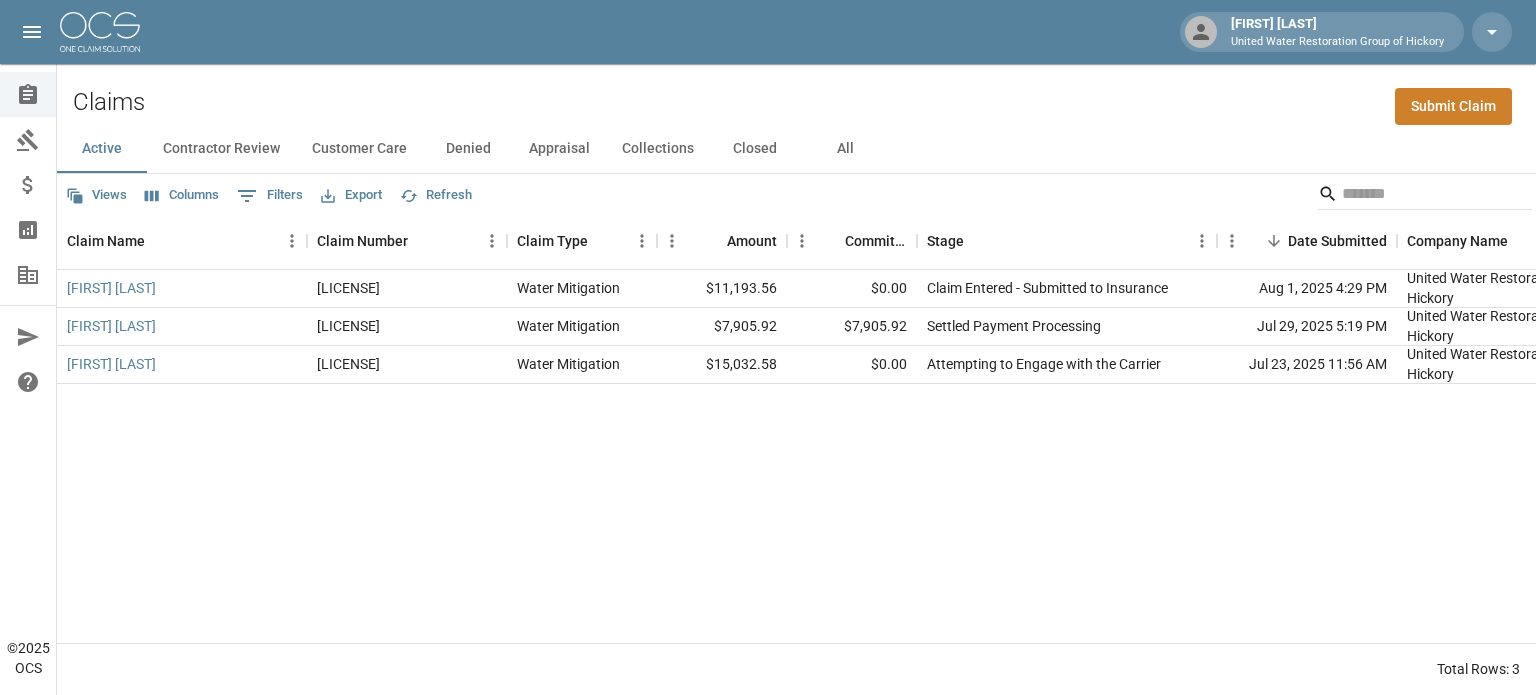 click 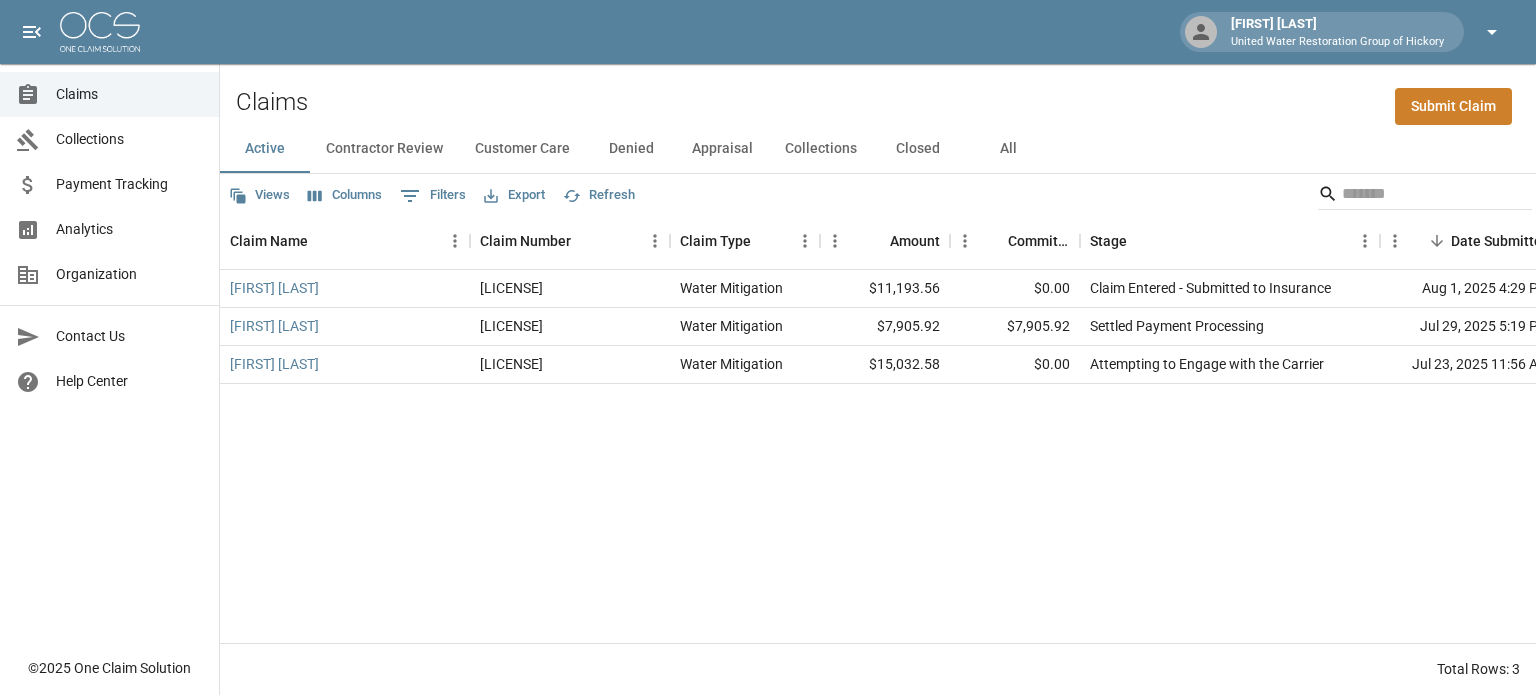 click 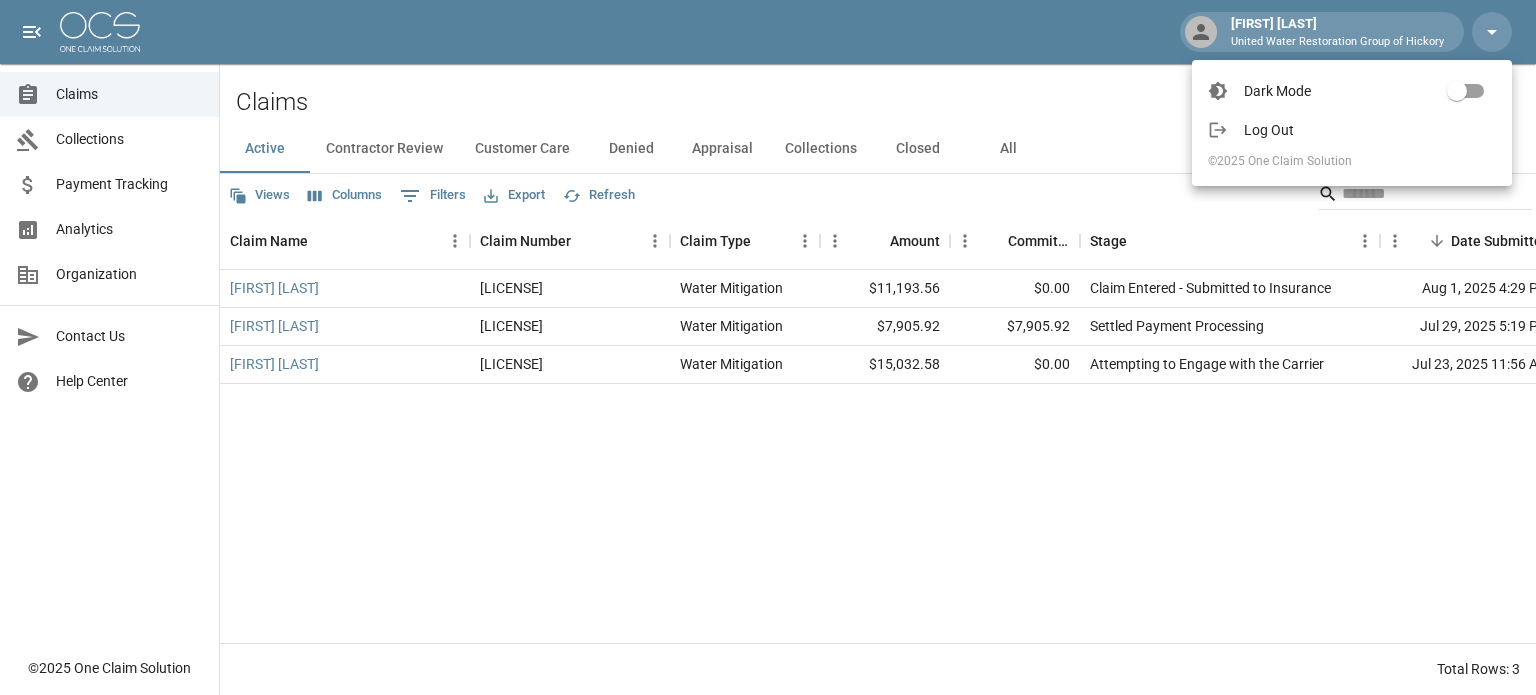 click at bounding box center (768, 347) 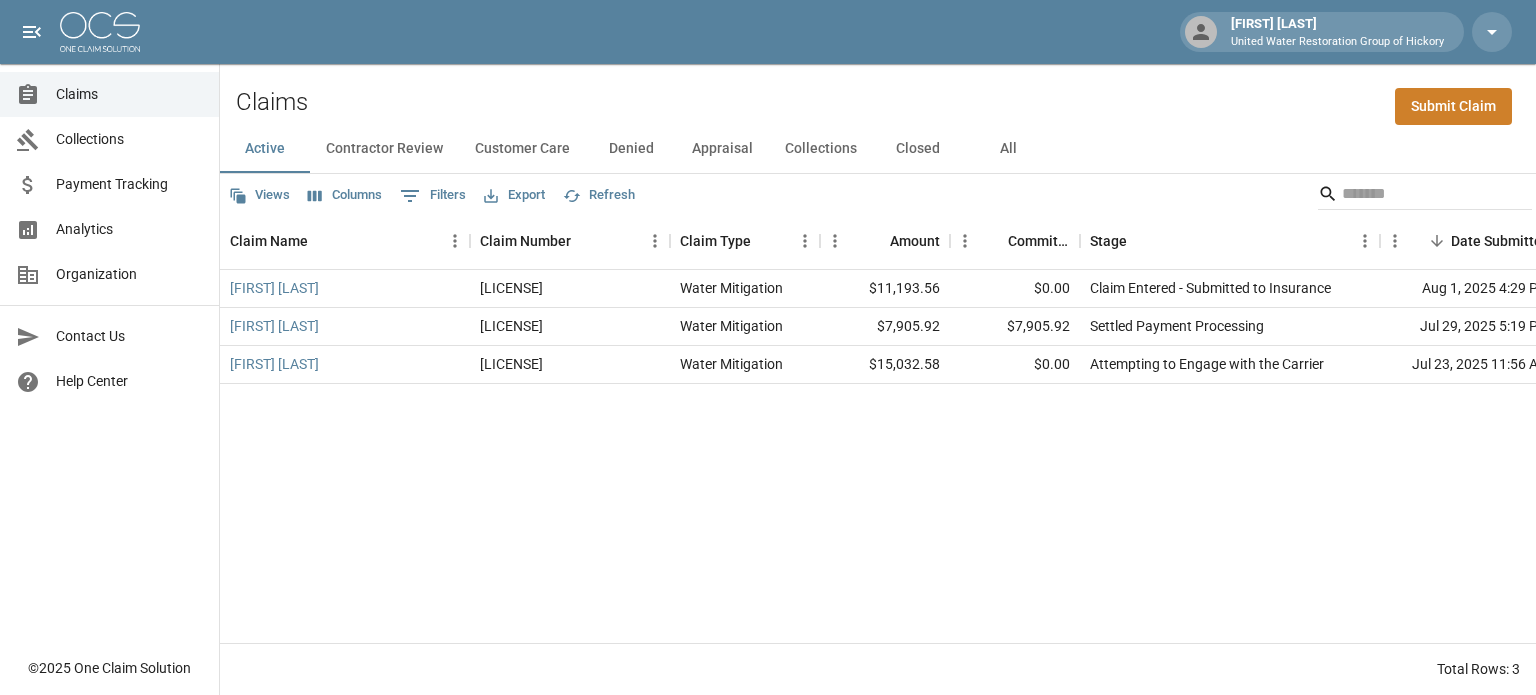 click on "Collections" at bounding box center (129, 139) 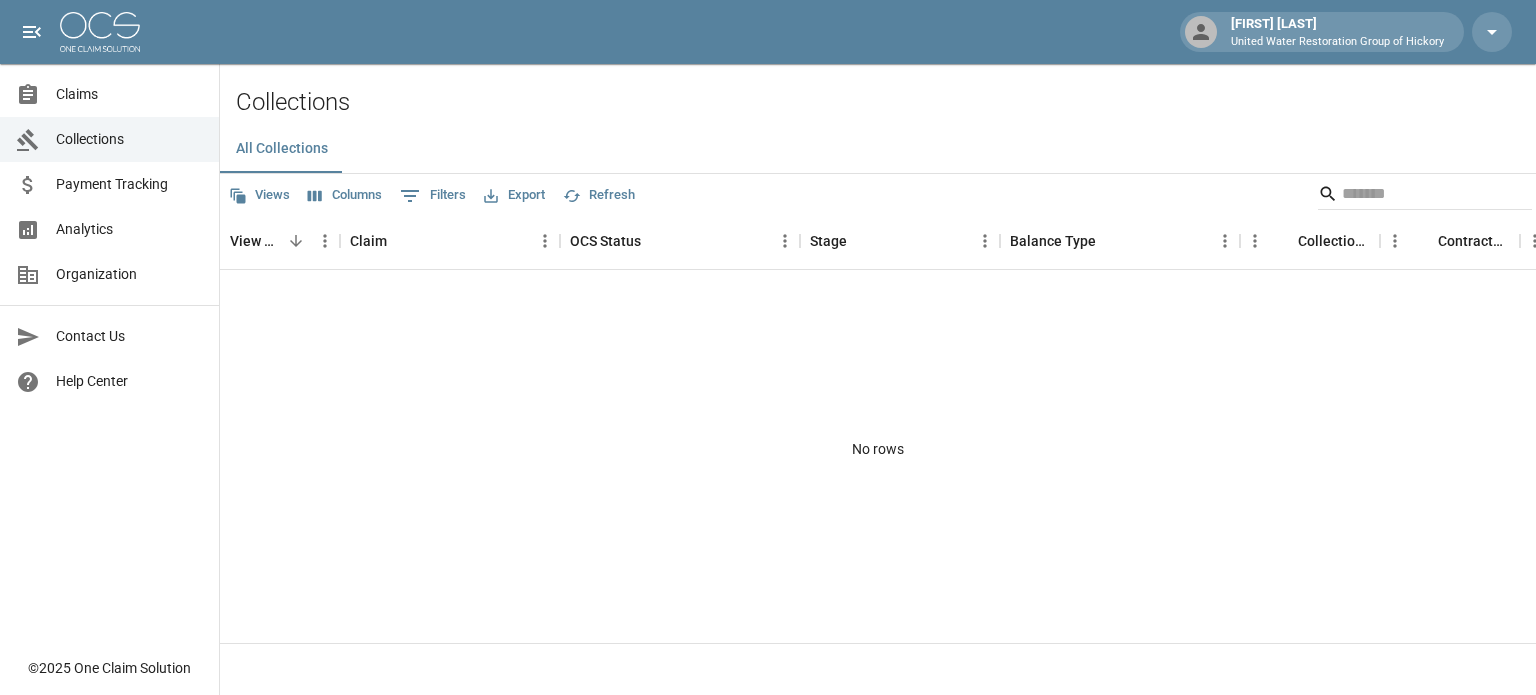 click on "Payment Tracking" at bounding box center (129, 184) 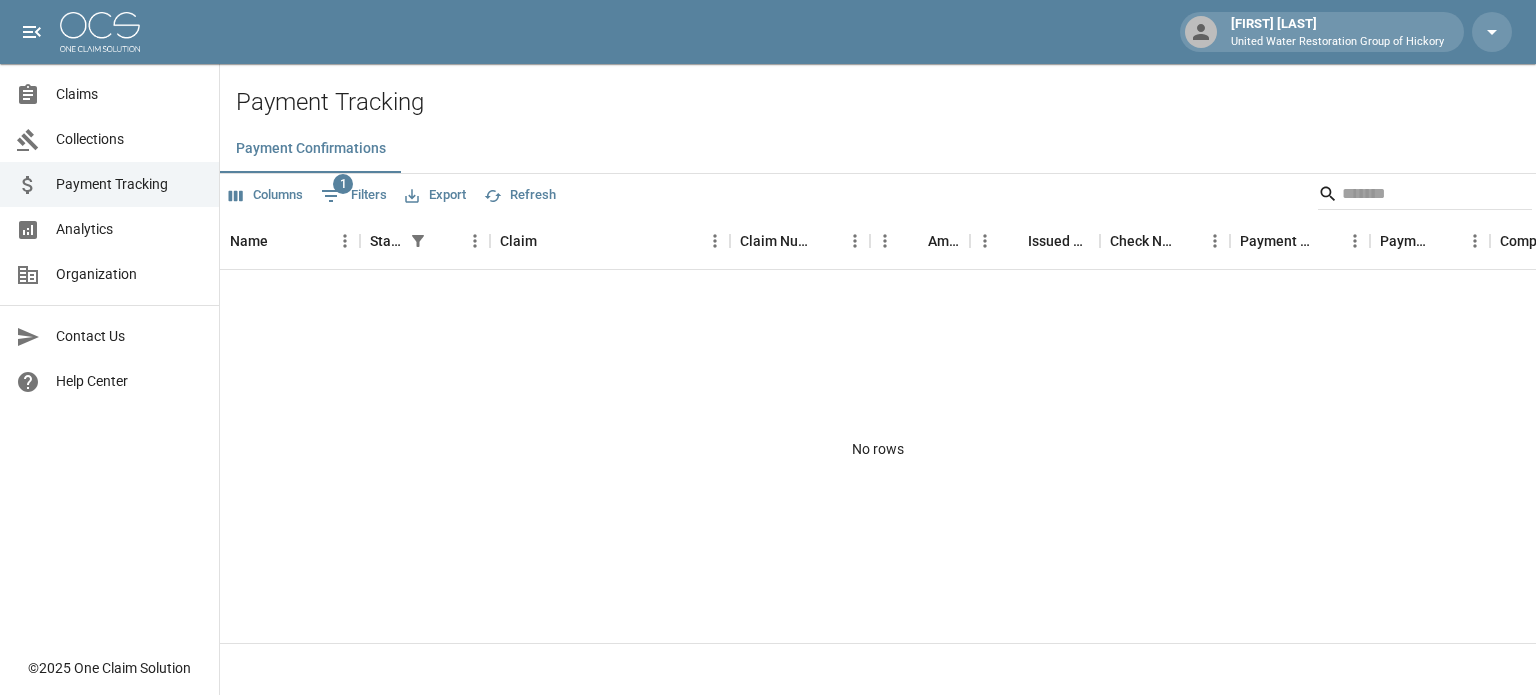 click on "Claims" at bounding box center (129, 94) 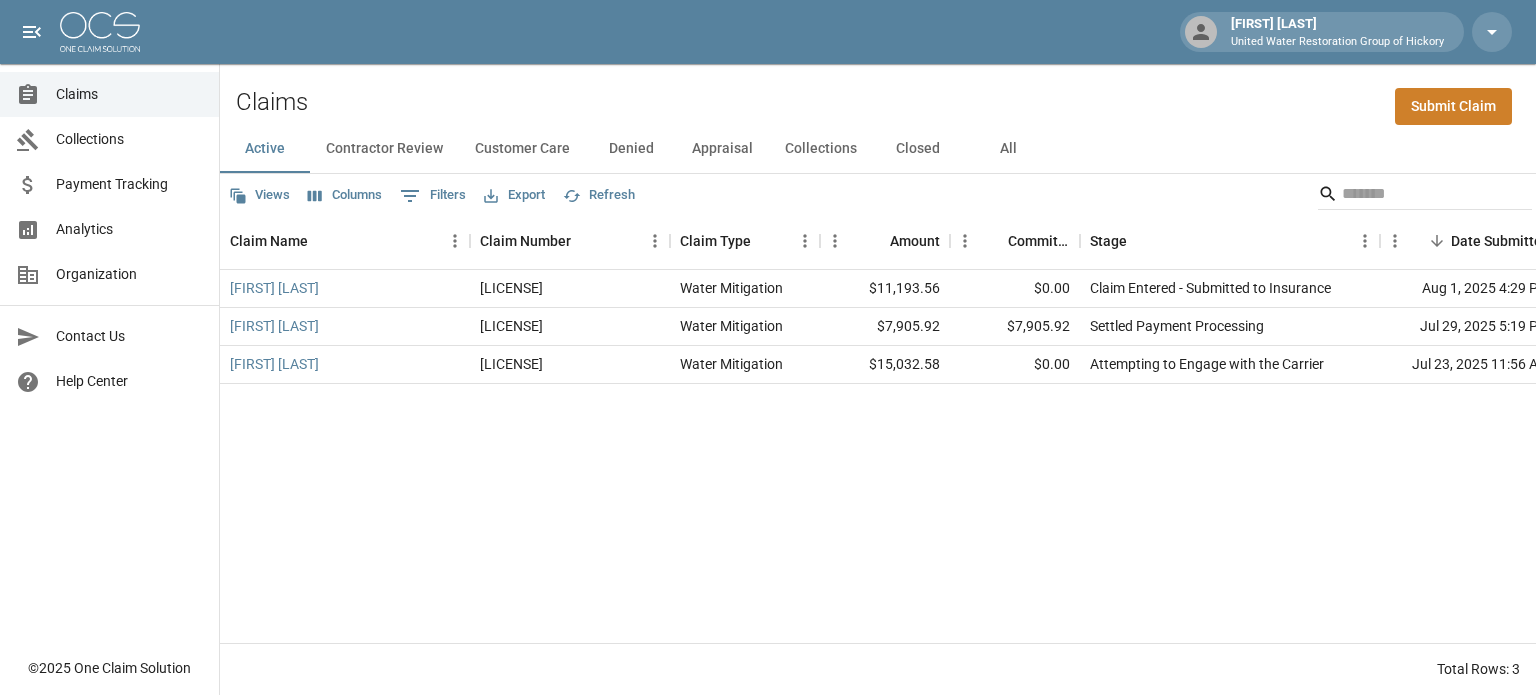 click on "[NAME] United Water Restoration Group of Hickory" at bounding box center (1337, 32) 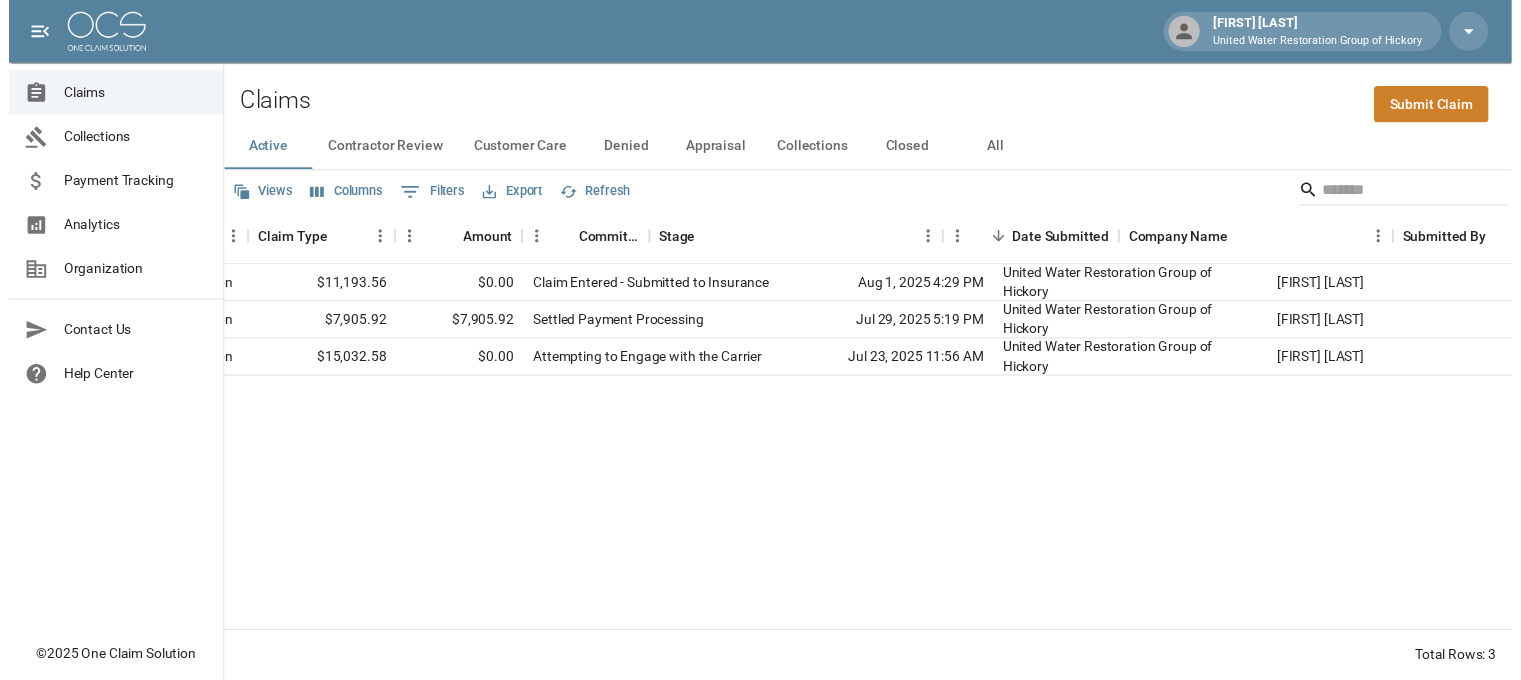 scroll, scrollTop: 0, scrollLeft: 0, axis: both 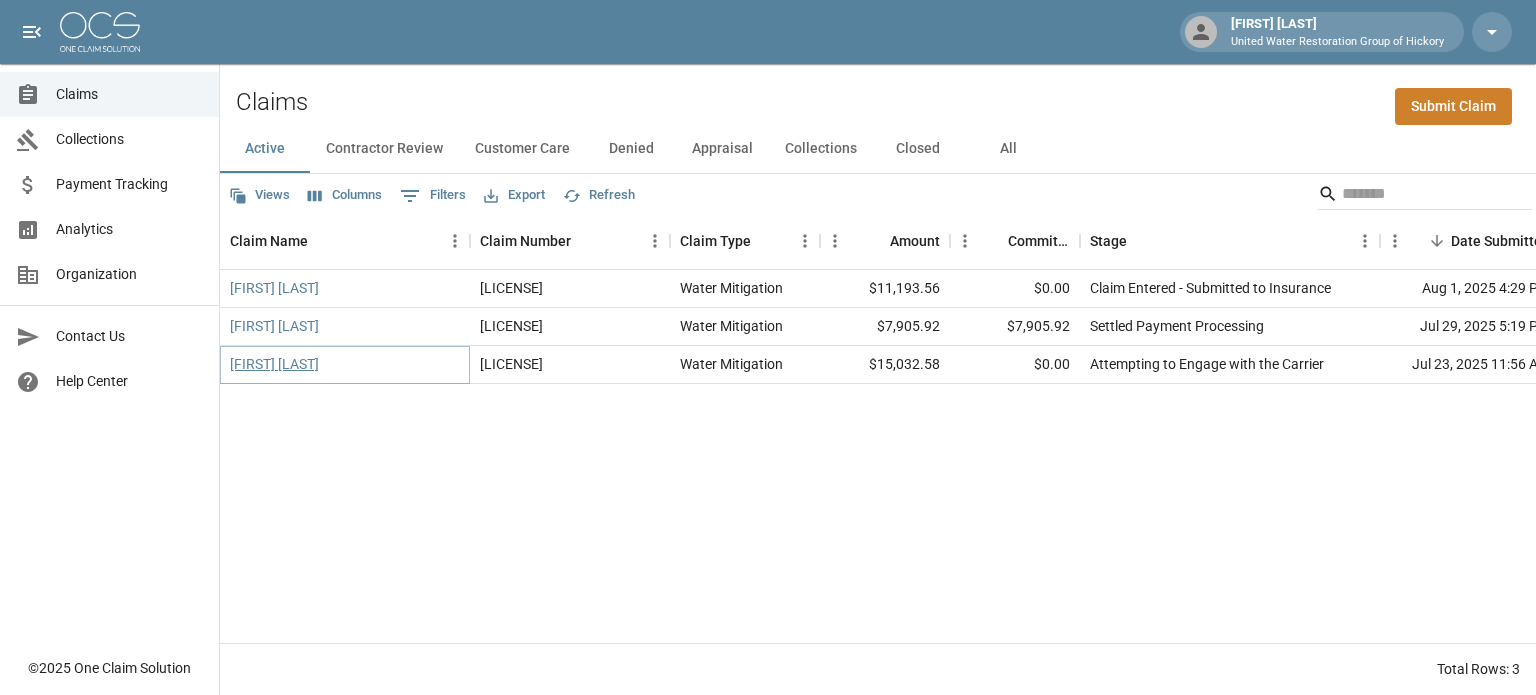 click on "[FIRST] [LAST]" at bounding box center [274, 364] 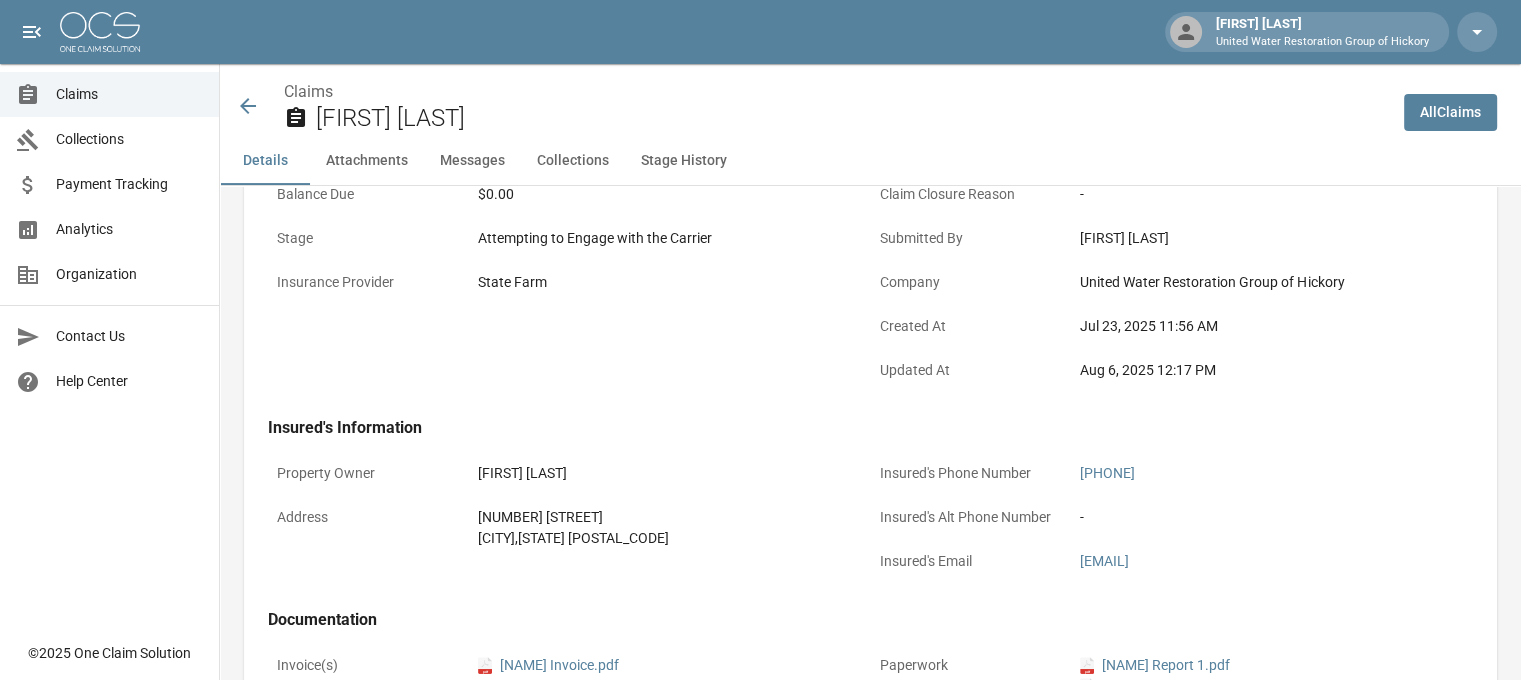 scroll, scrollTop: 0, scrollLeft: 15, axis: horizontal 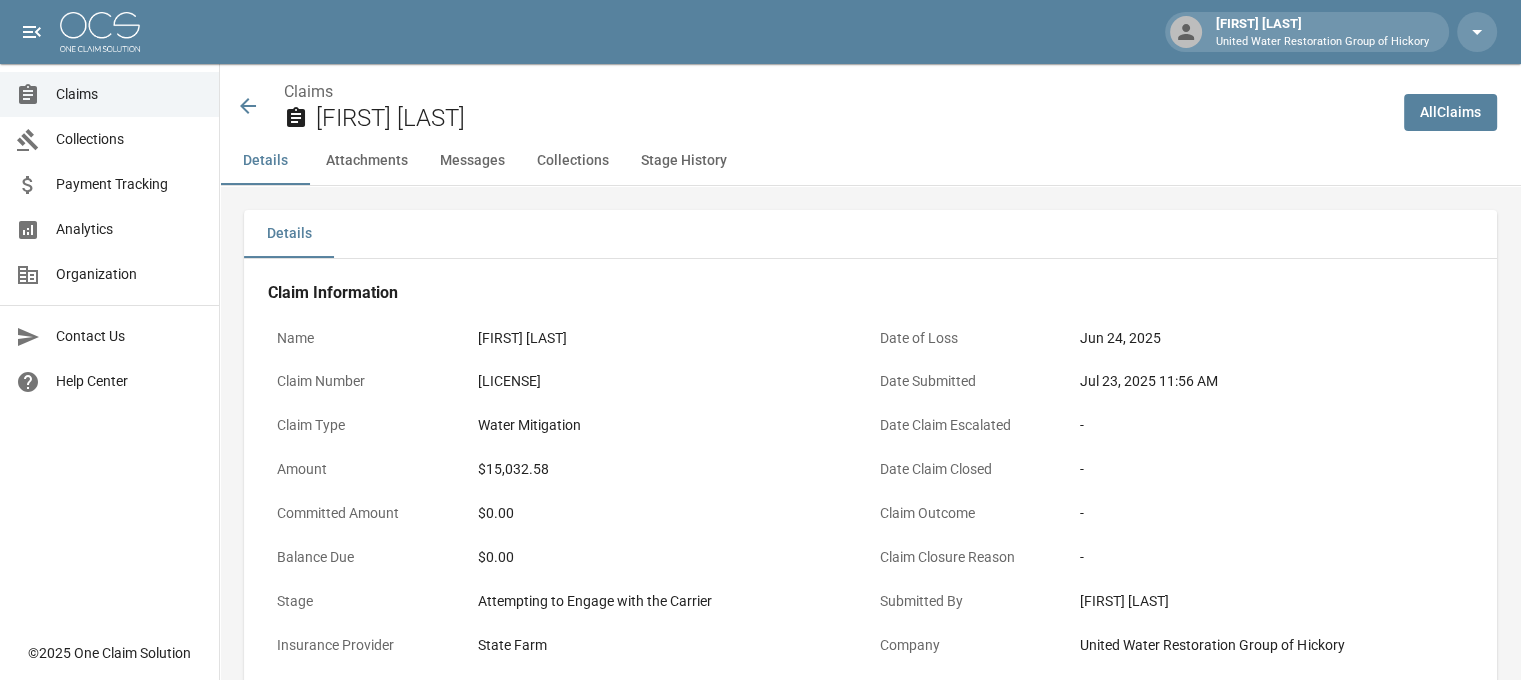 click 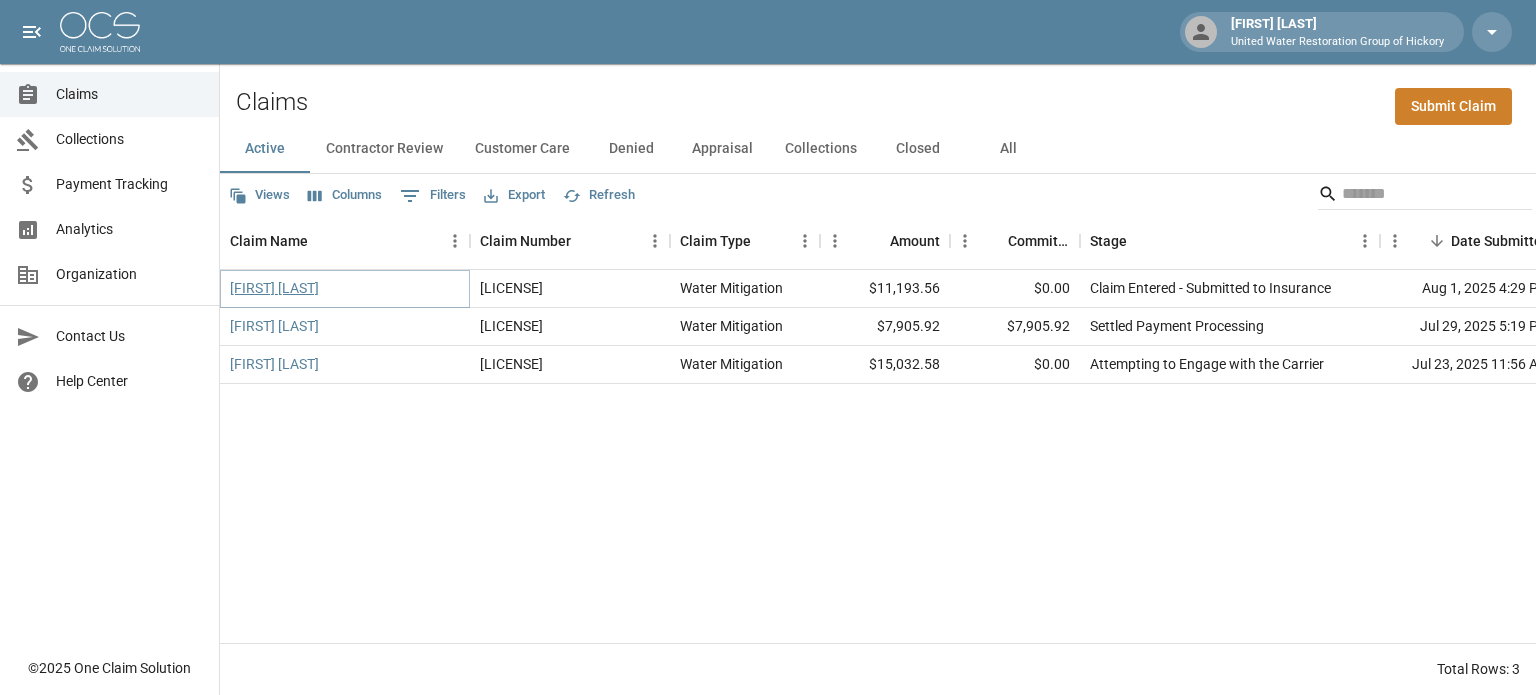 click on "[FIRST] [LAST]" at bounding box center (274, 288) 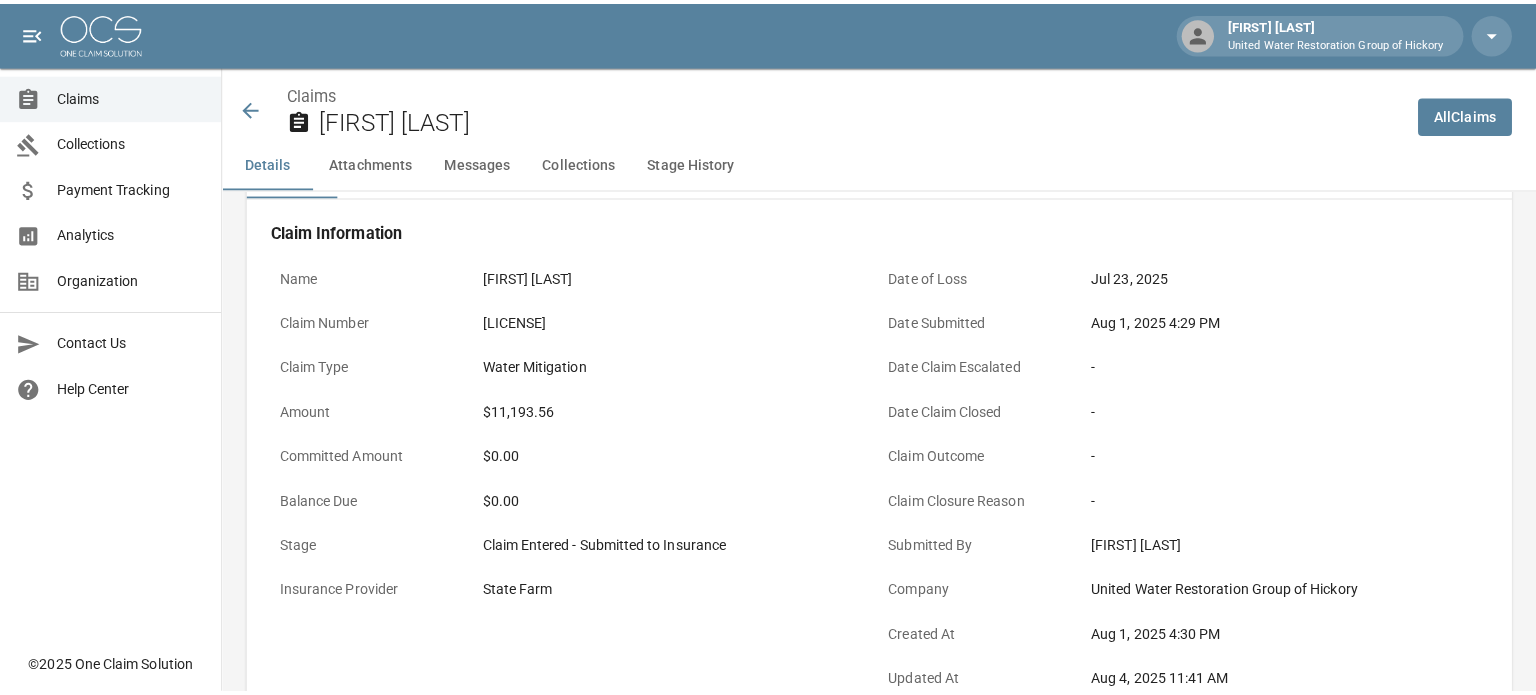scroll, scrollTop: 0, scrollLeft: 0, axis: both 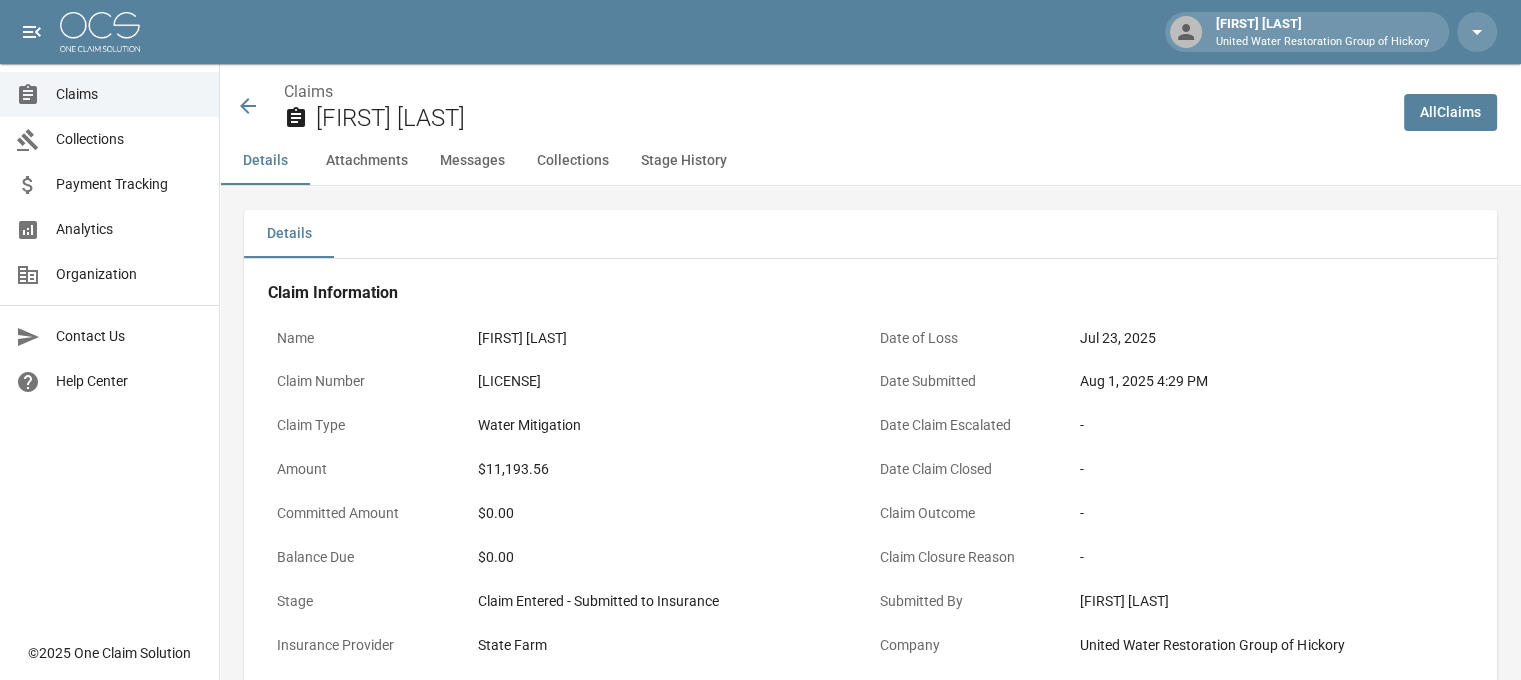 click 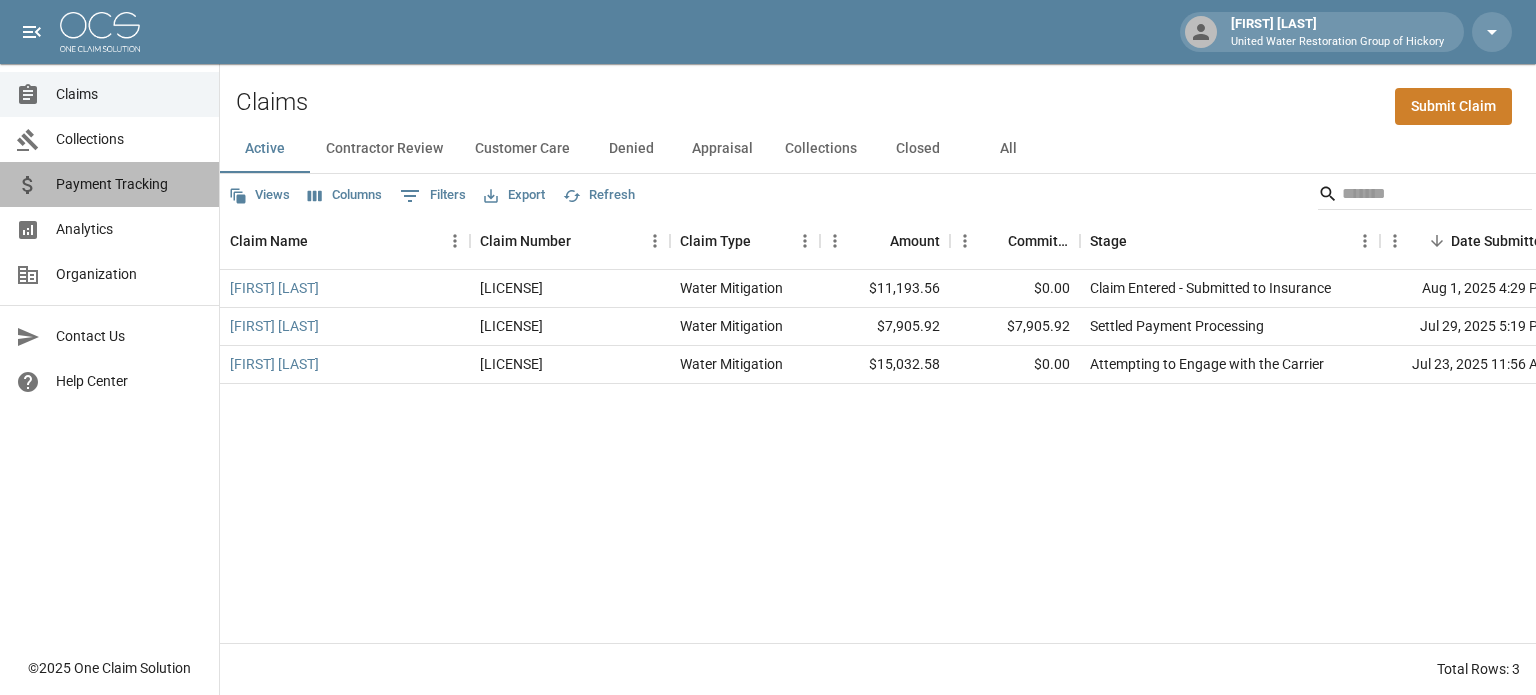 click on "Payment Tracking" at bounding box center (129, 184) 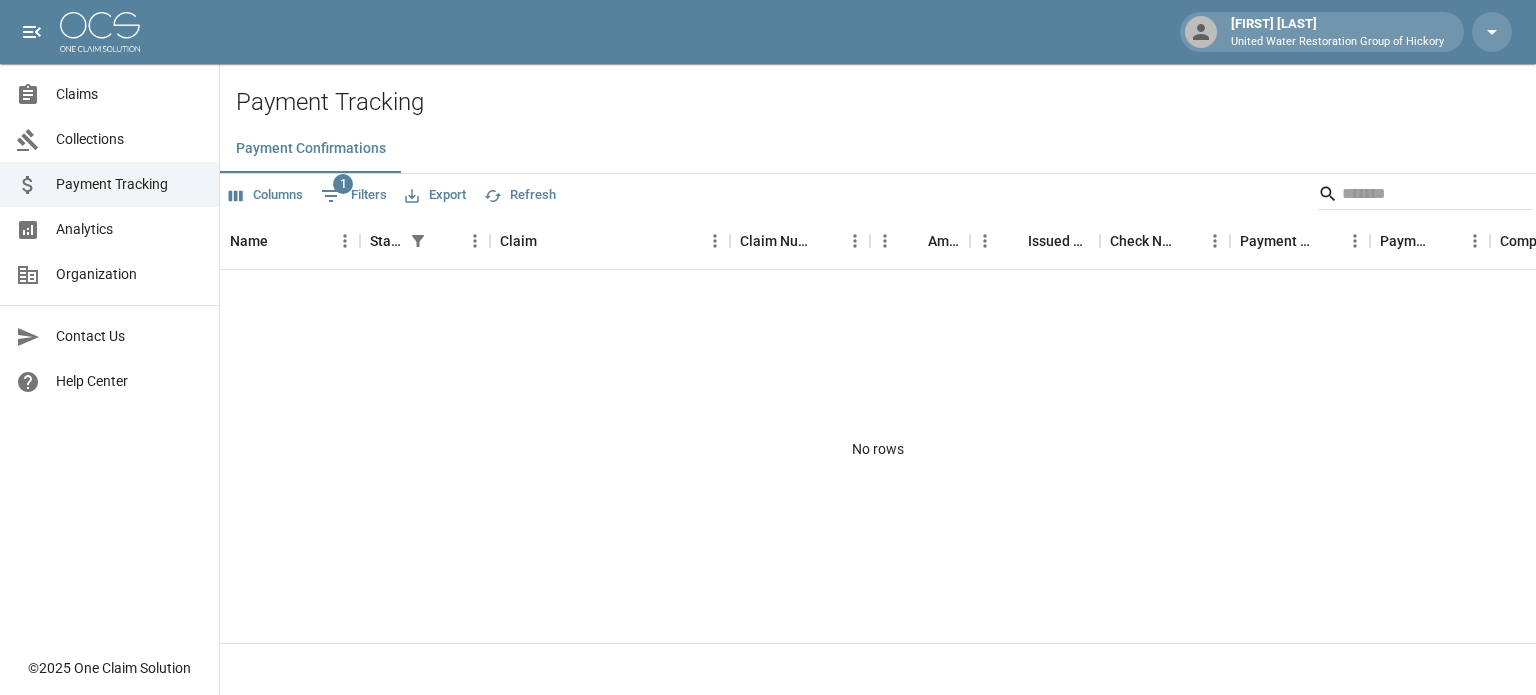 click on "Collections" at bounding box center [129, 139] 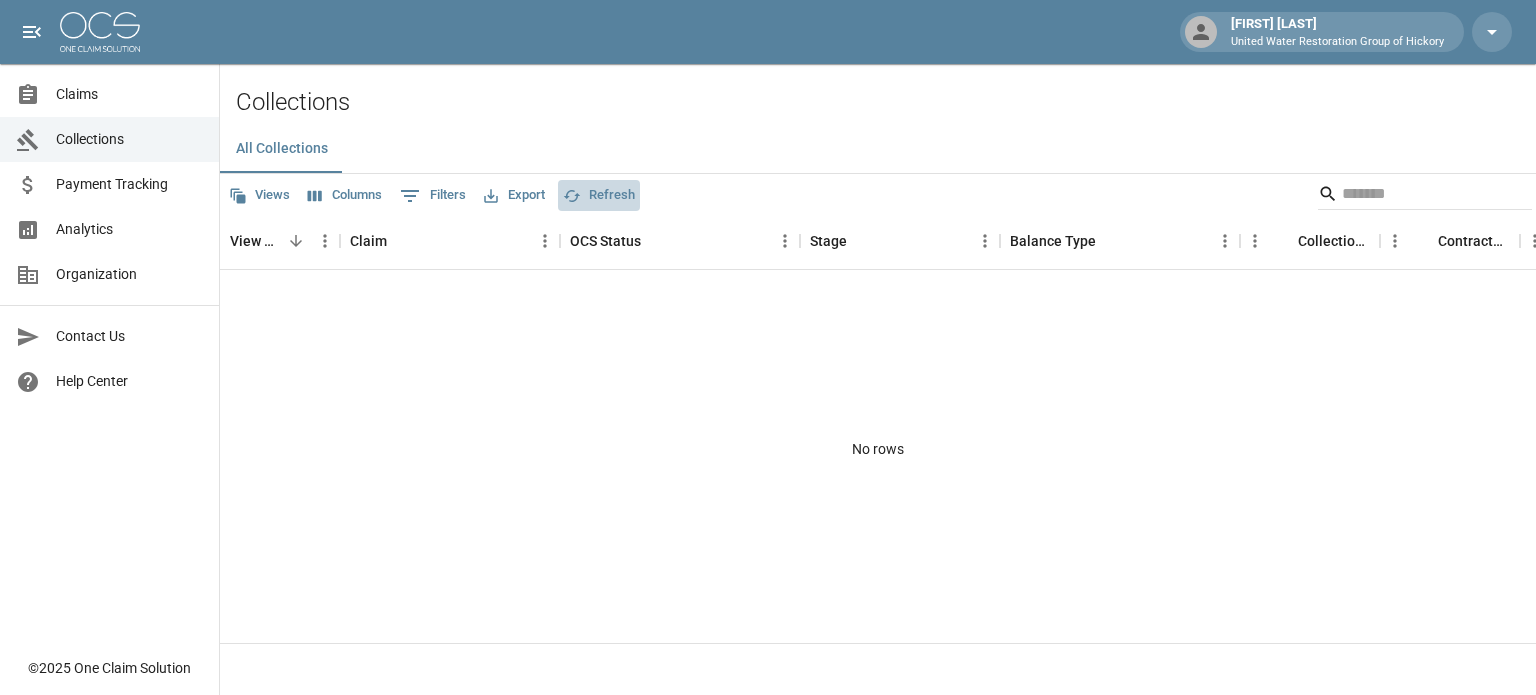 click on "Refresh" at bounding box center [599, 195] 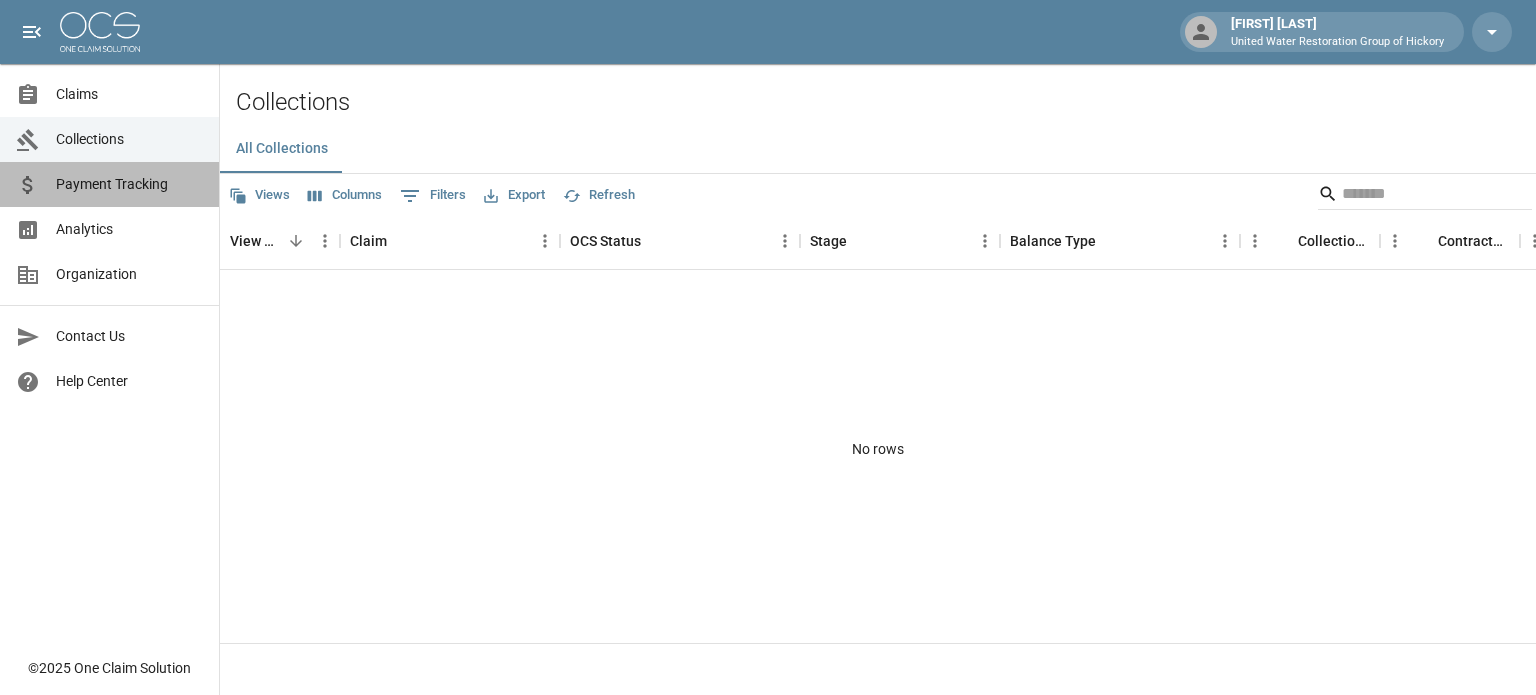 click on "Payment Tracking" at bounding box center (129, 184) 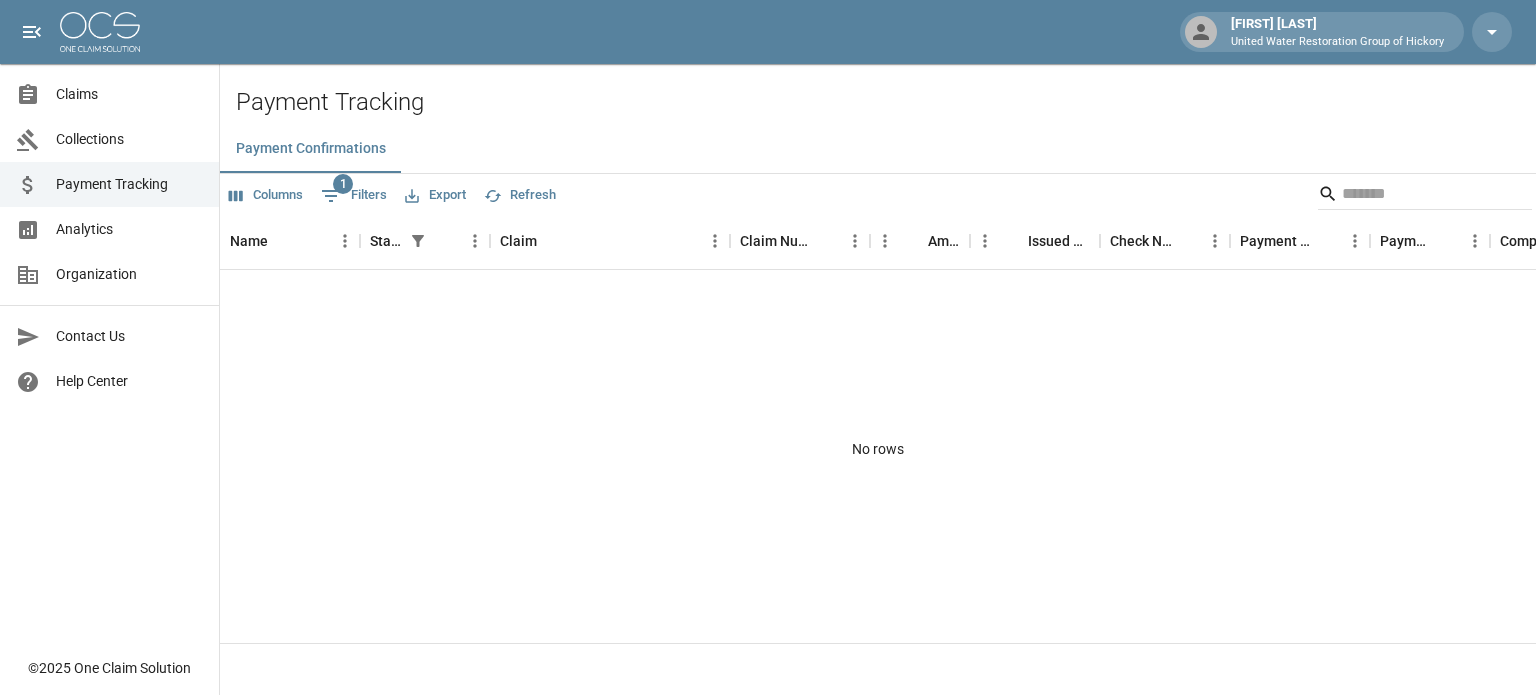 click on "Refresh" at bounding box center (520, 195) 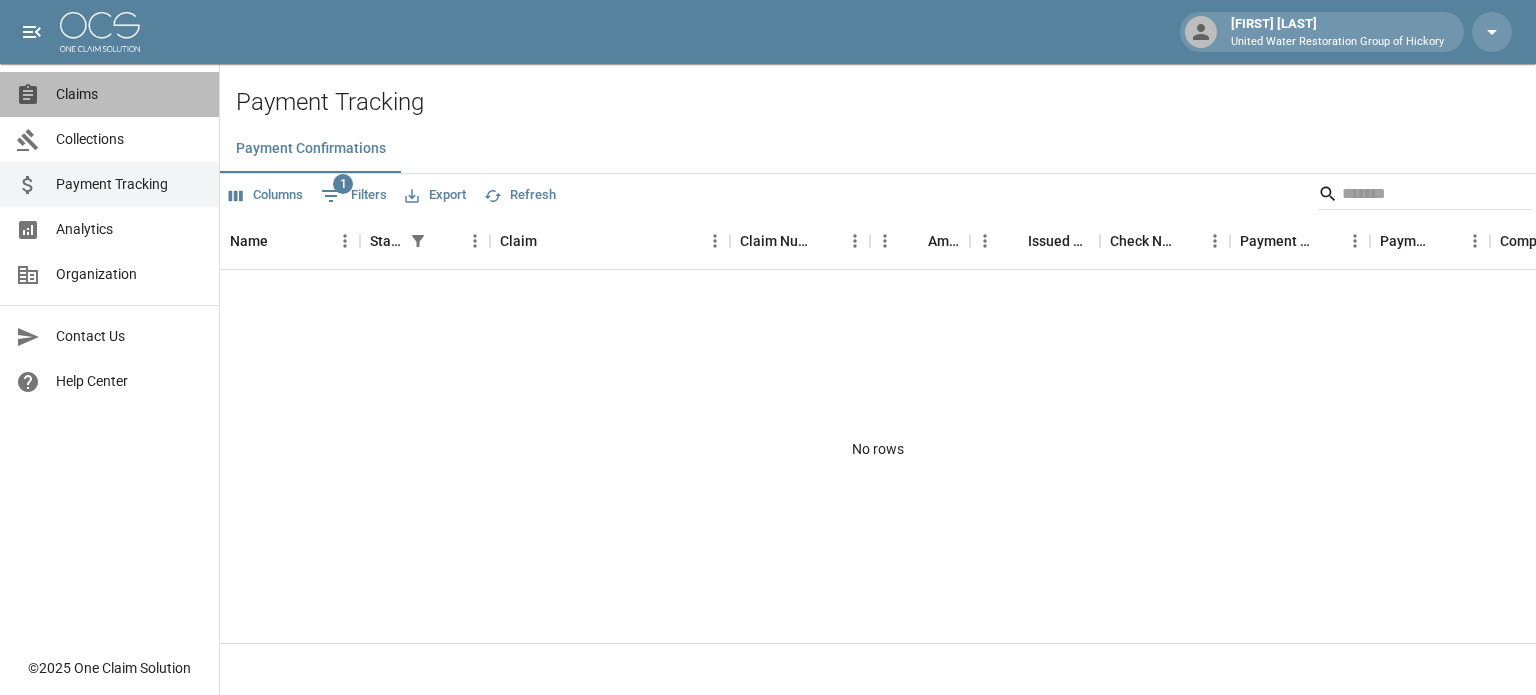 click on "Claims" at bounding box center (129, 94) 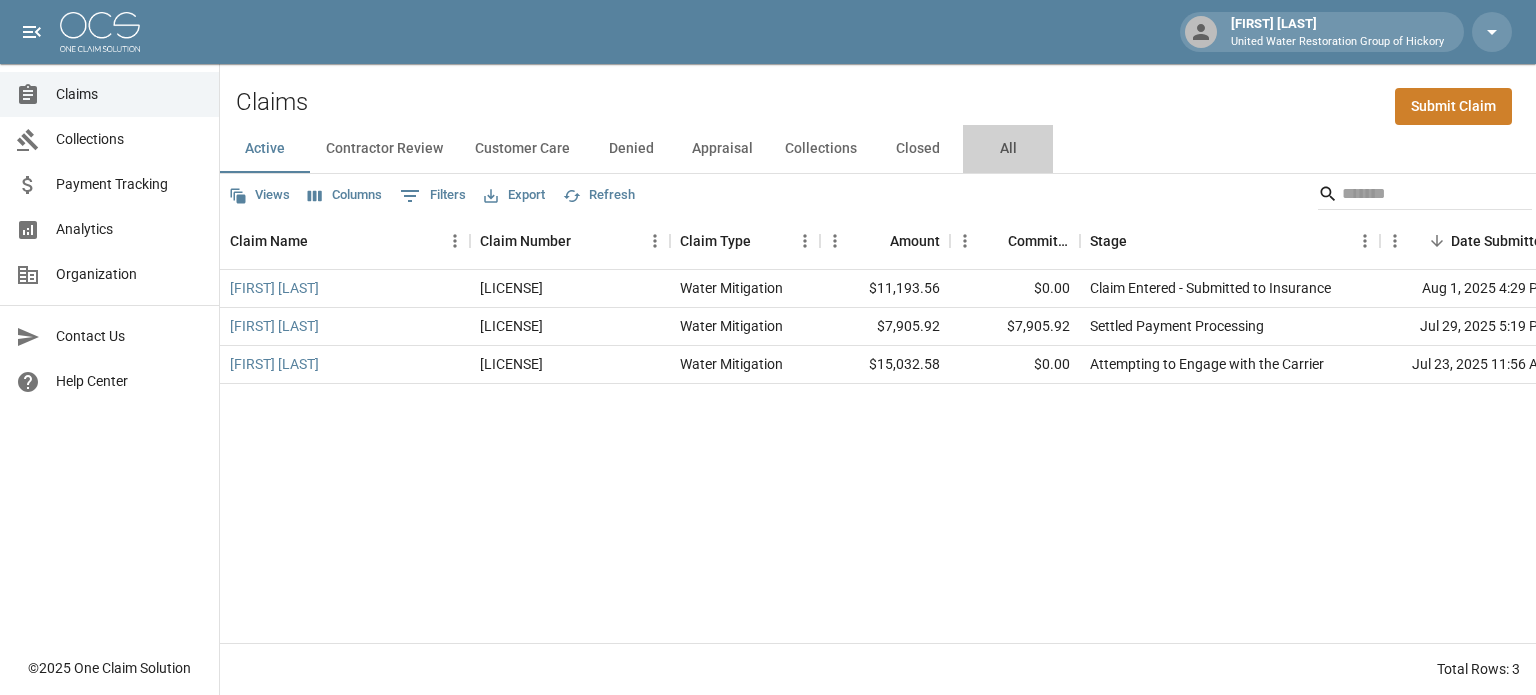 click on "All" at bounding box center (1008, 149) 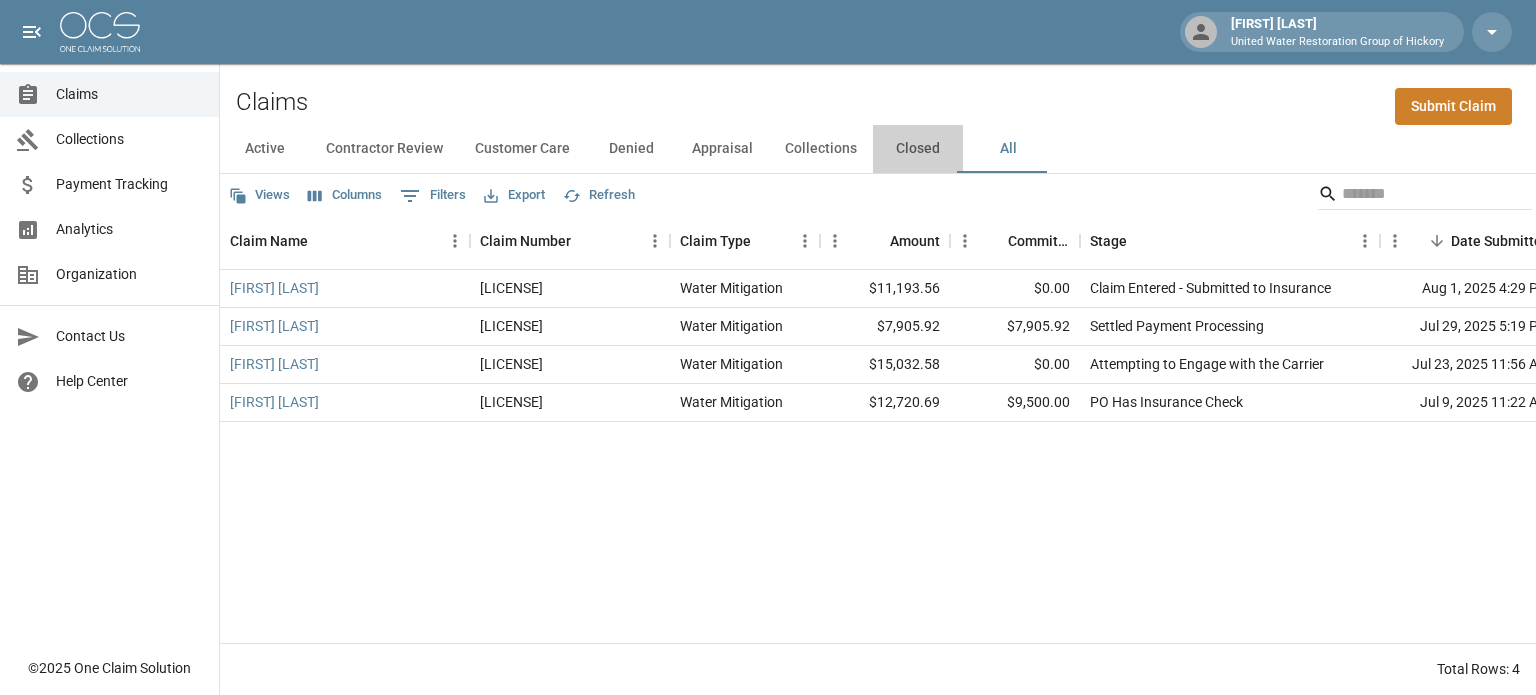 click on "Closed" at bounding box center (918, 149) 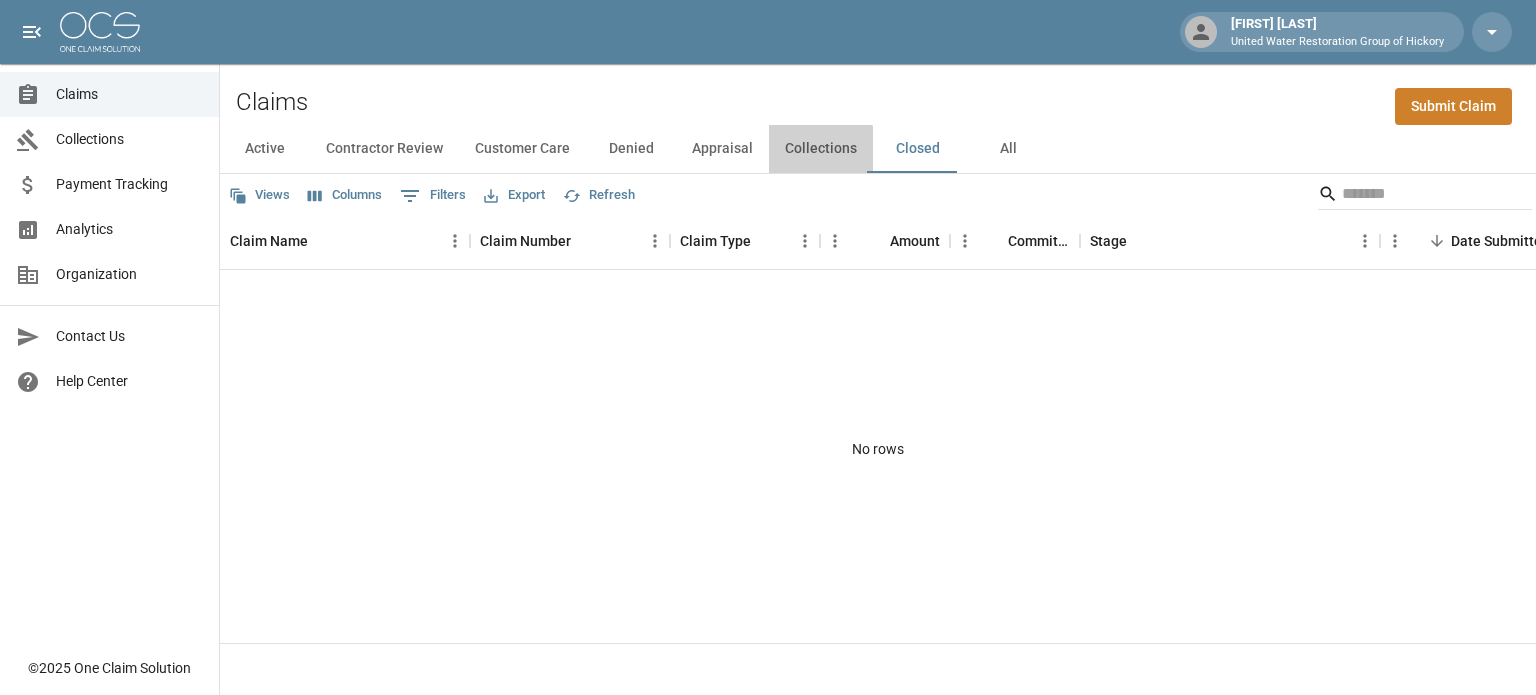 click on "Collections" at bounding box center (821, 149) 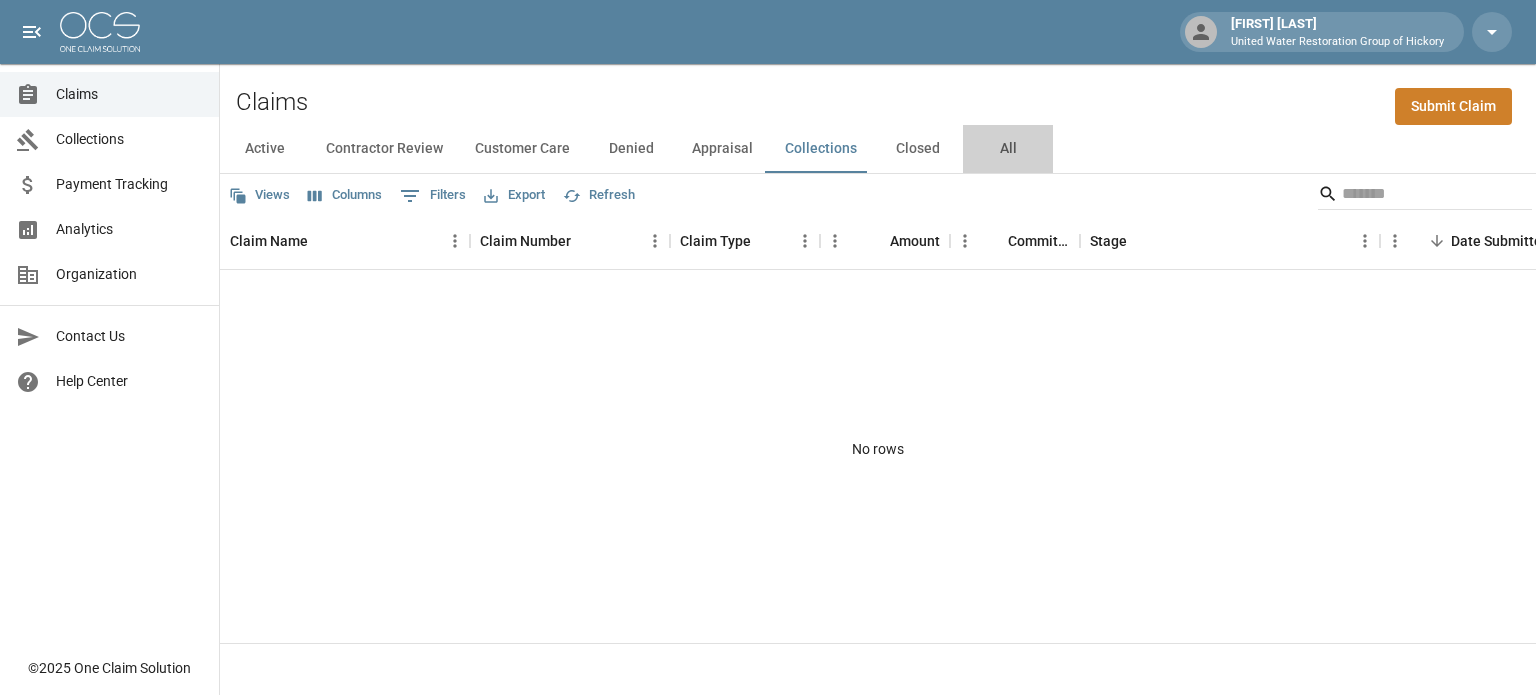 click on "All" at bounding box center (1008, 149) 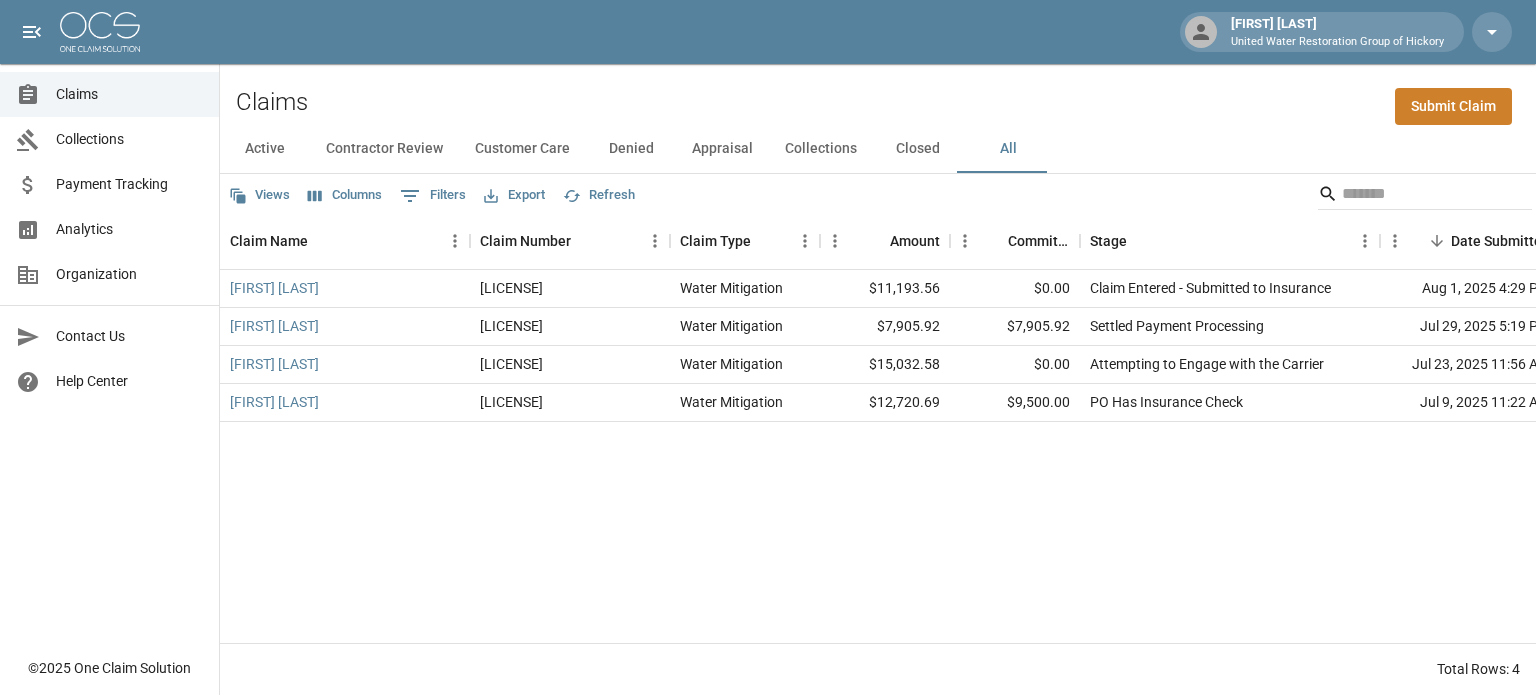 click on "Appraisal" at bounding box center [722, 149] 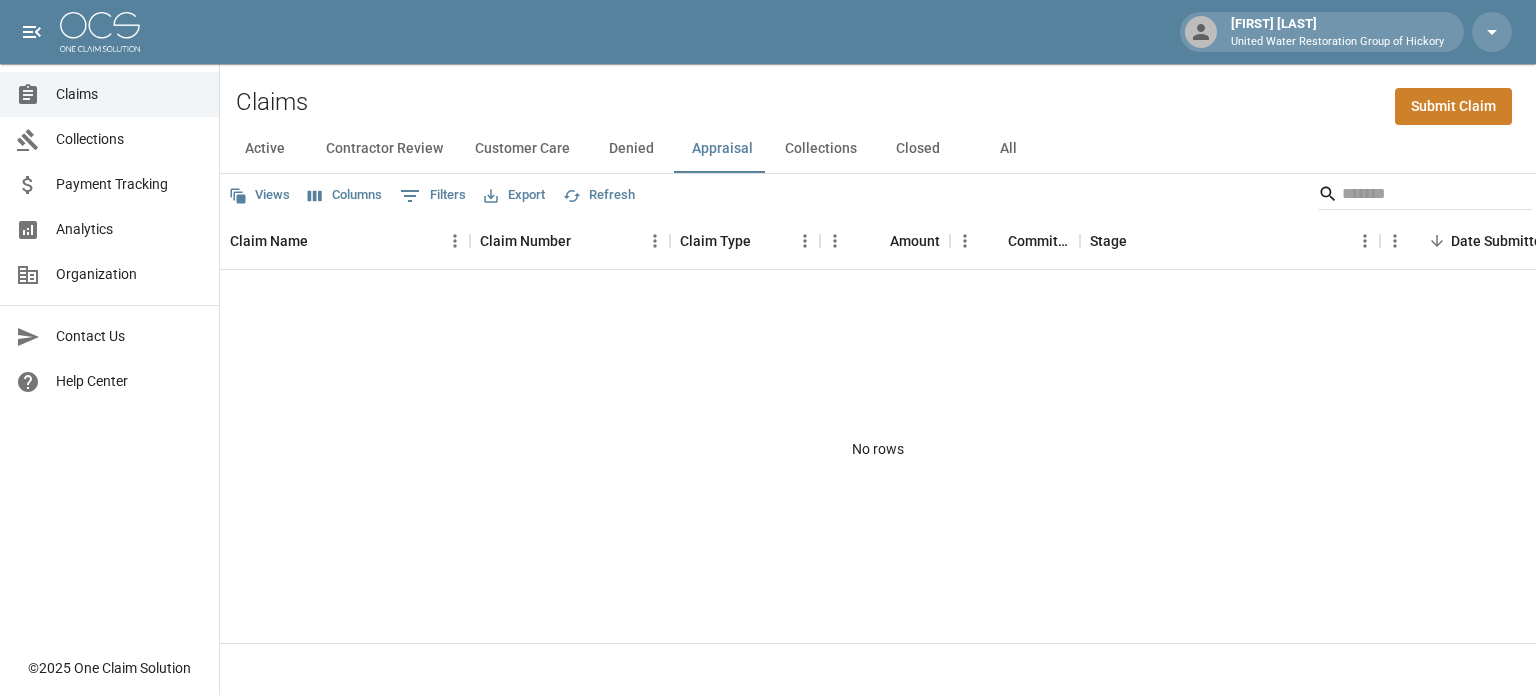 click on "Denied" at bounding box center [631, 149] 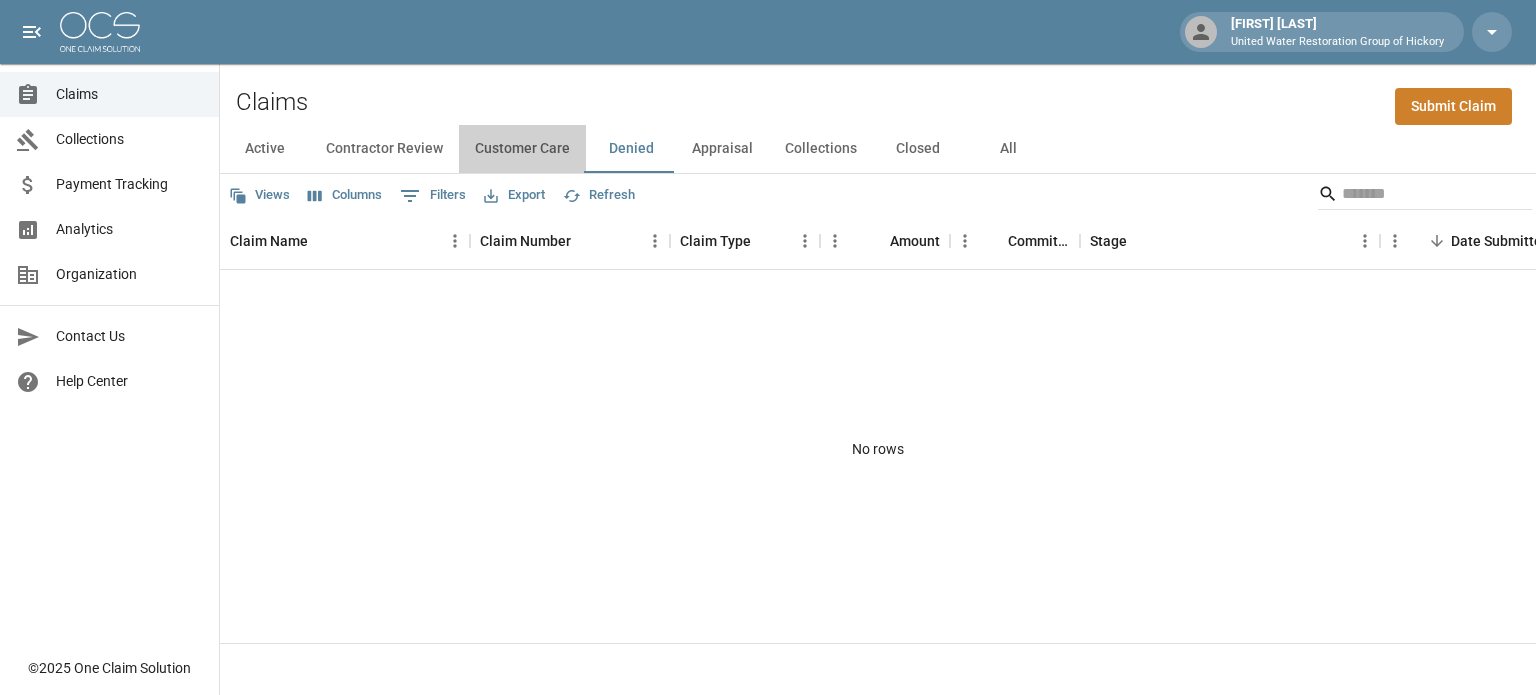 click on "Customer Care" at bounding box center (522, 149) 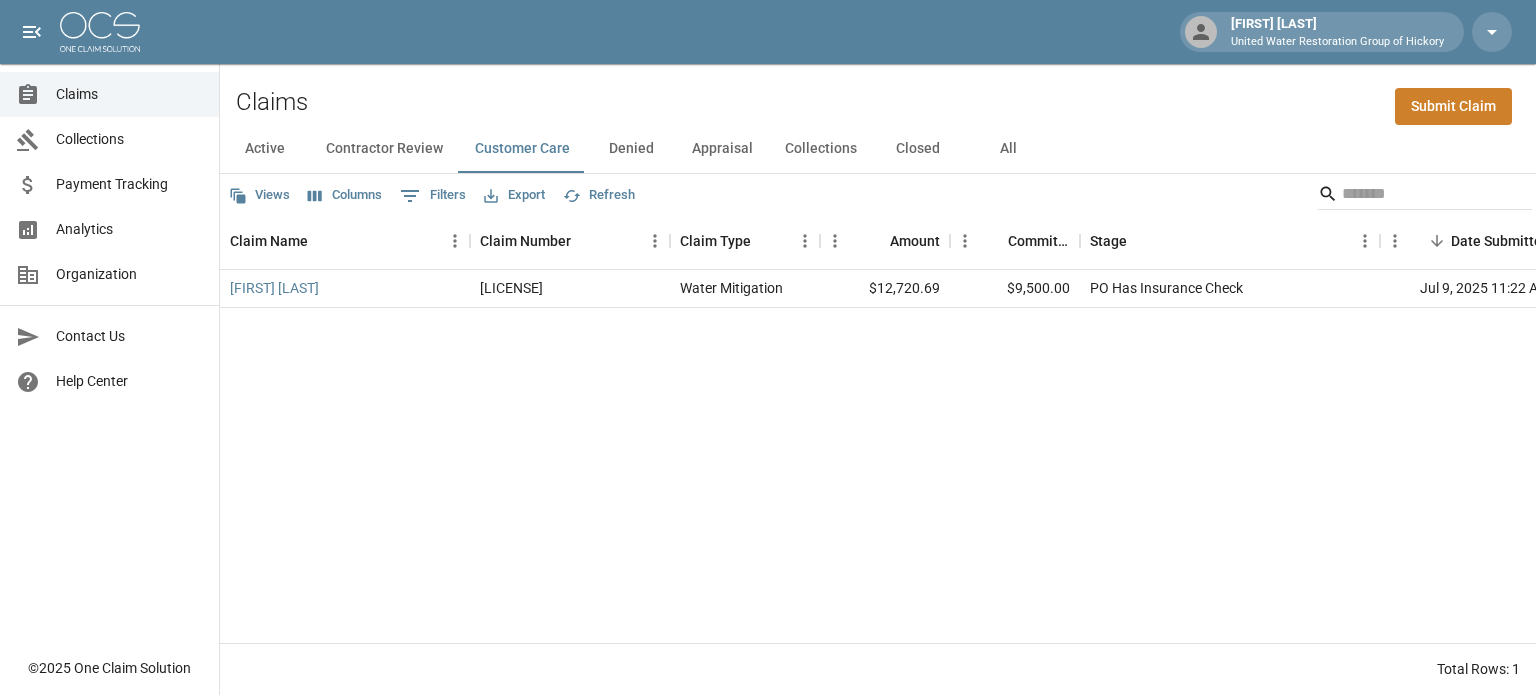 click on "Contractor Review" at bounding box center (384, 149) 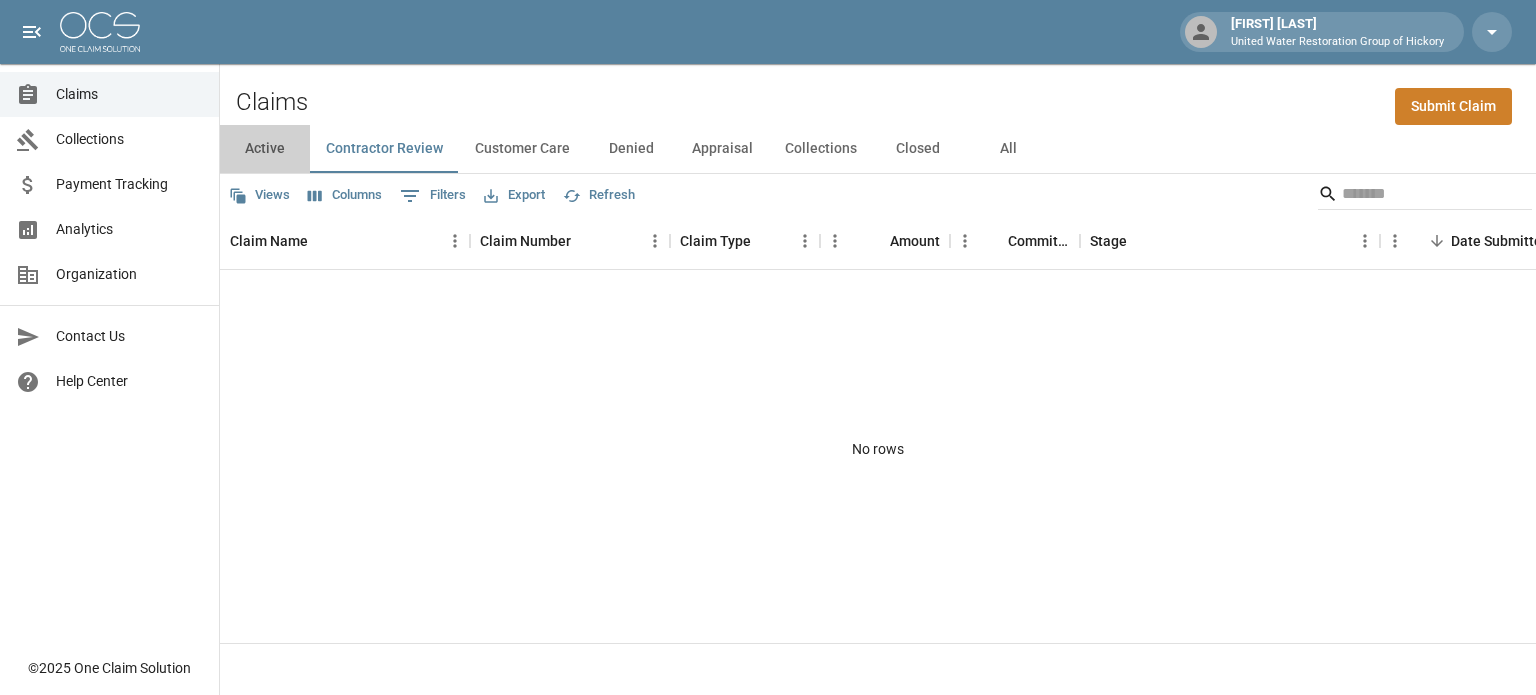 click on "Active" at bounding box center [265, 149] 